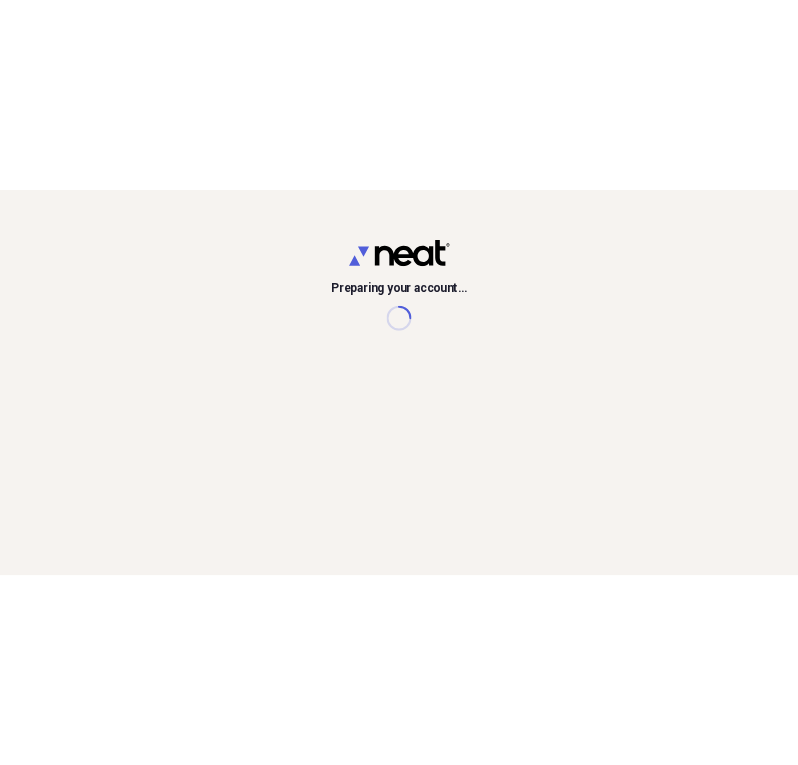 scroll, scrollTop: 0, scrollLeft: 0, axis: both 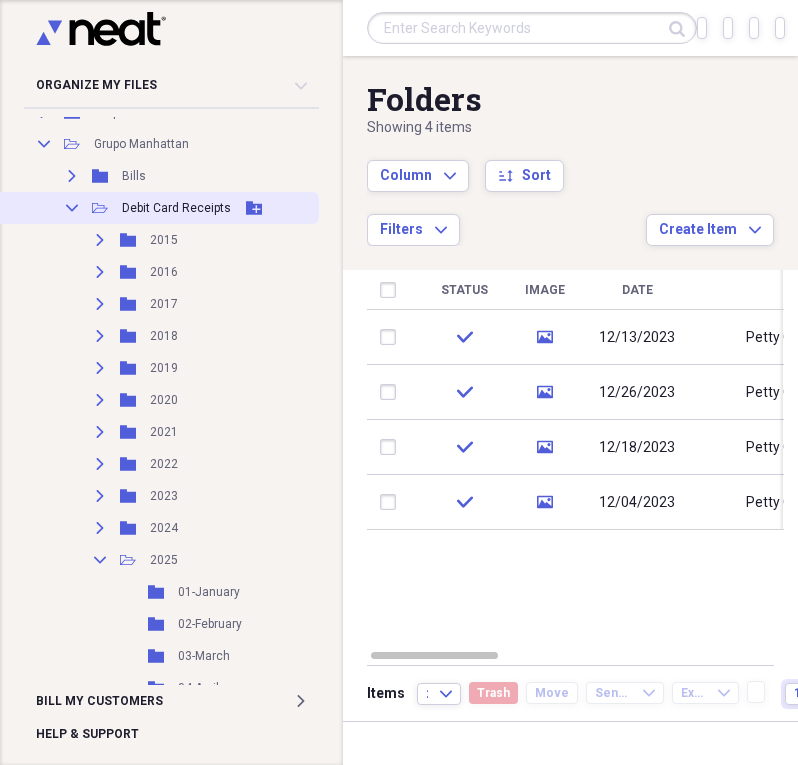 click on "Collapse" 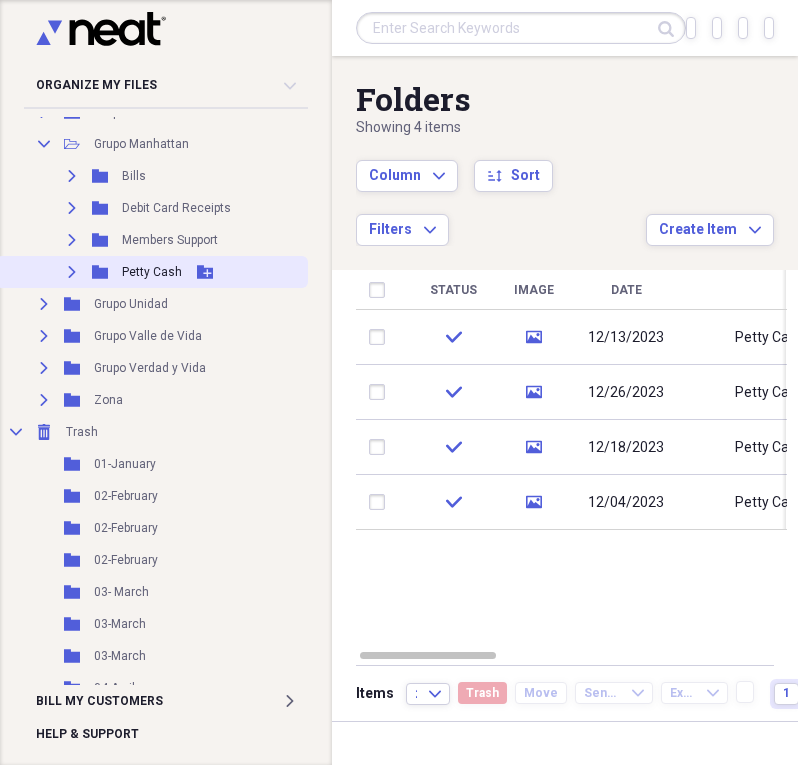 click on "Expand" 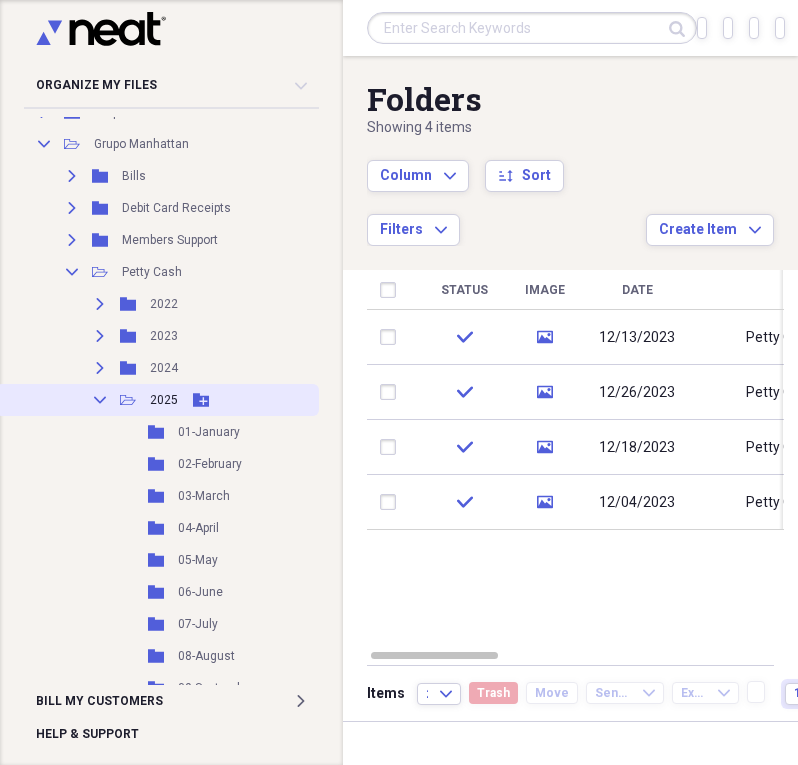 click on "Collapse Open Folder 2025 Add Folder" at bounding box center (157, 400) 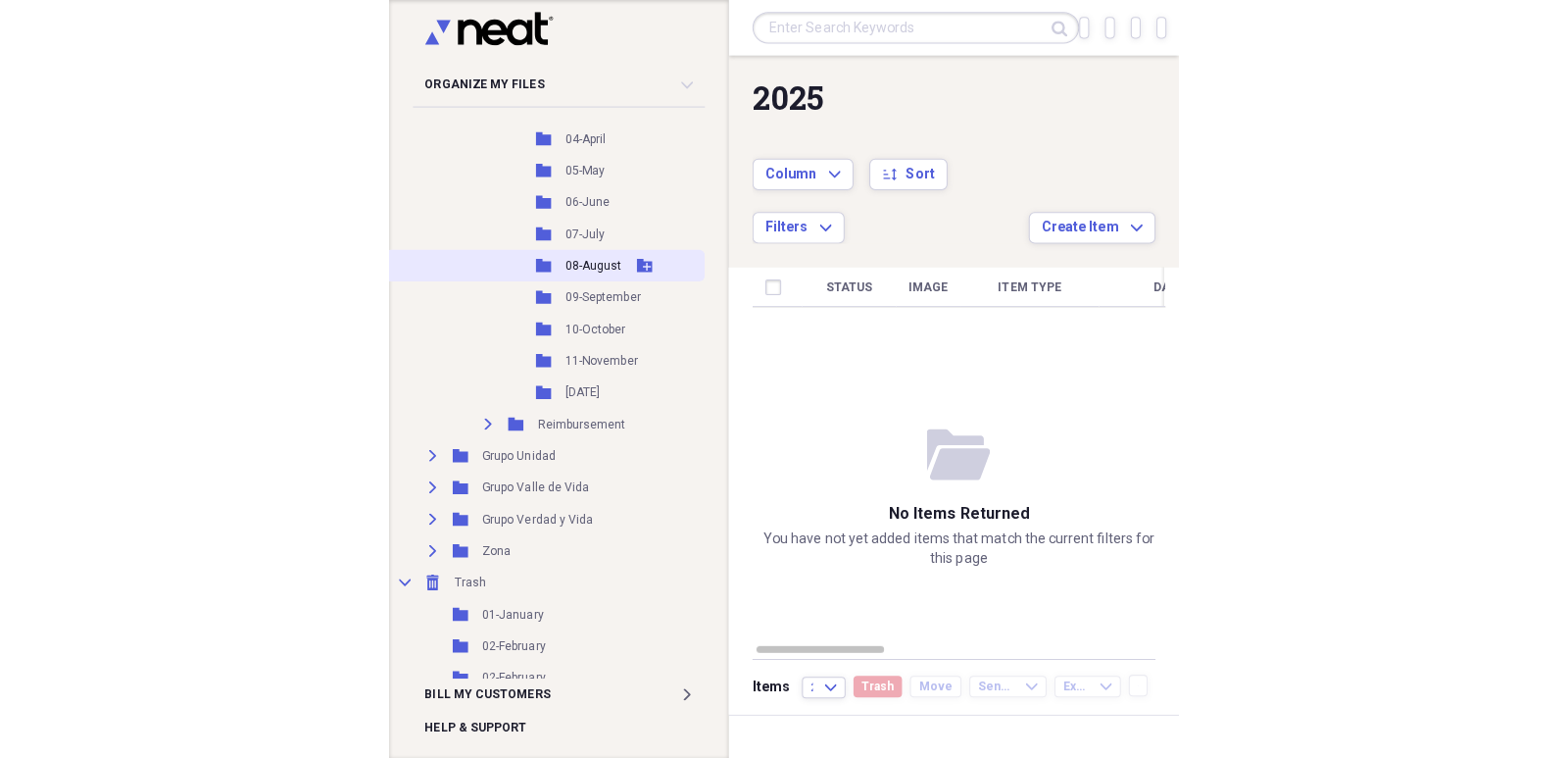 scroll, scrollTop: 675, scrollLeft: 0, axis: vertical 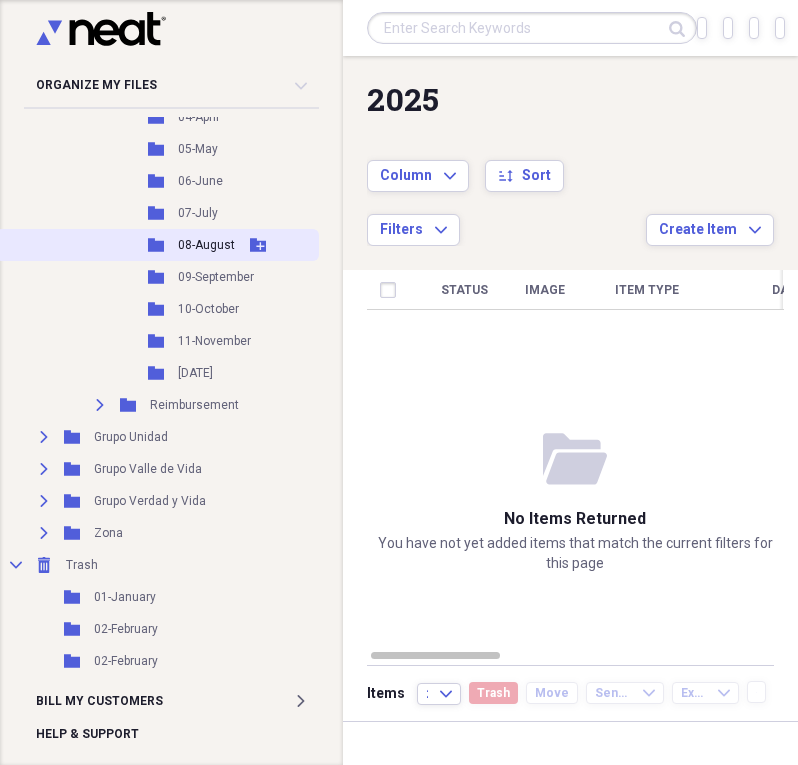click on "08-August" at bounding box center (206, 245) 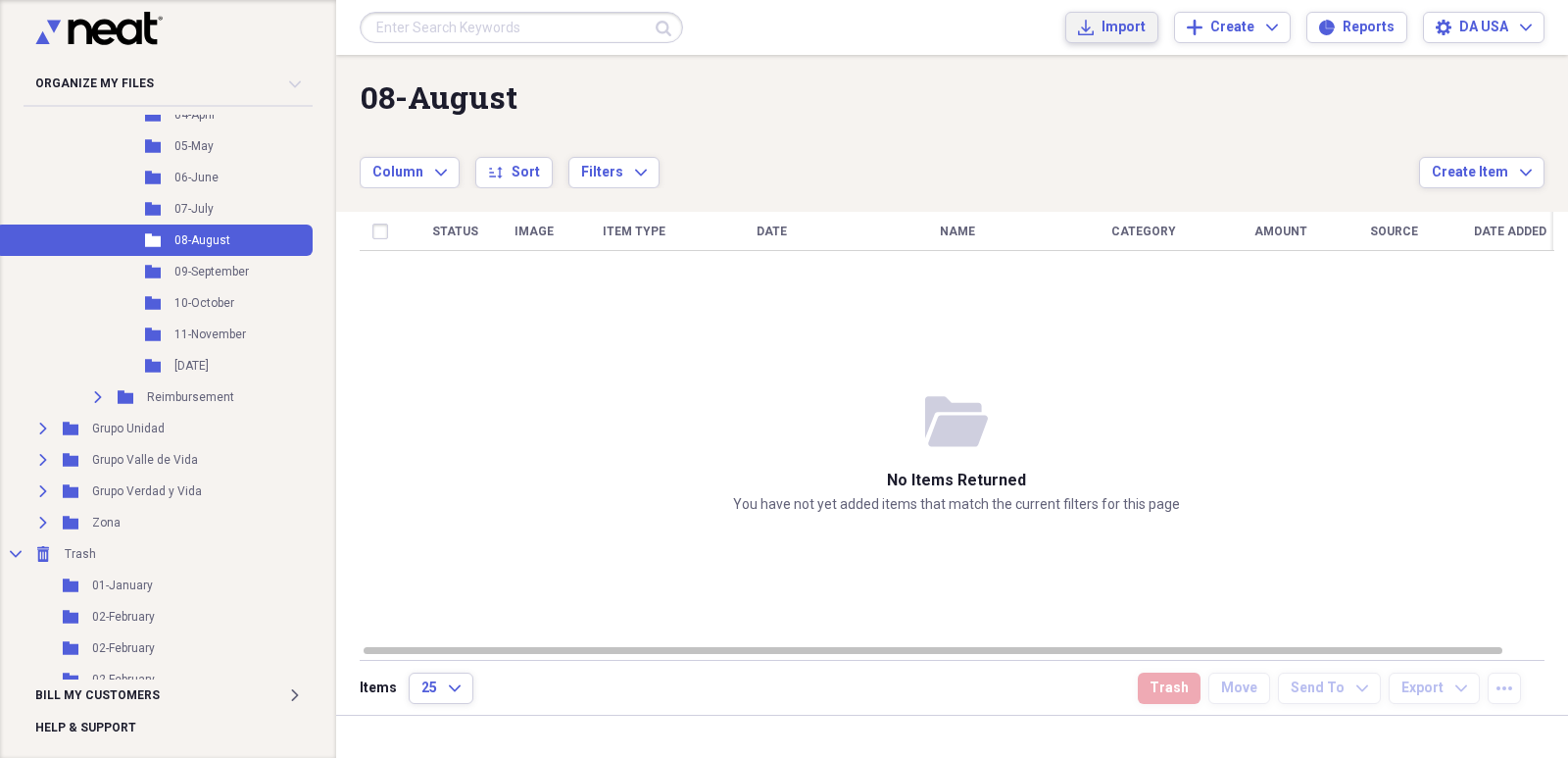 click on "Import Import" at bounding box center (1111, 27) 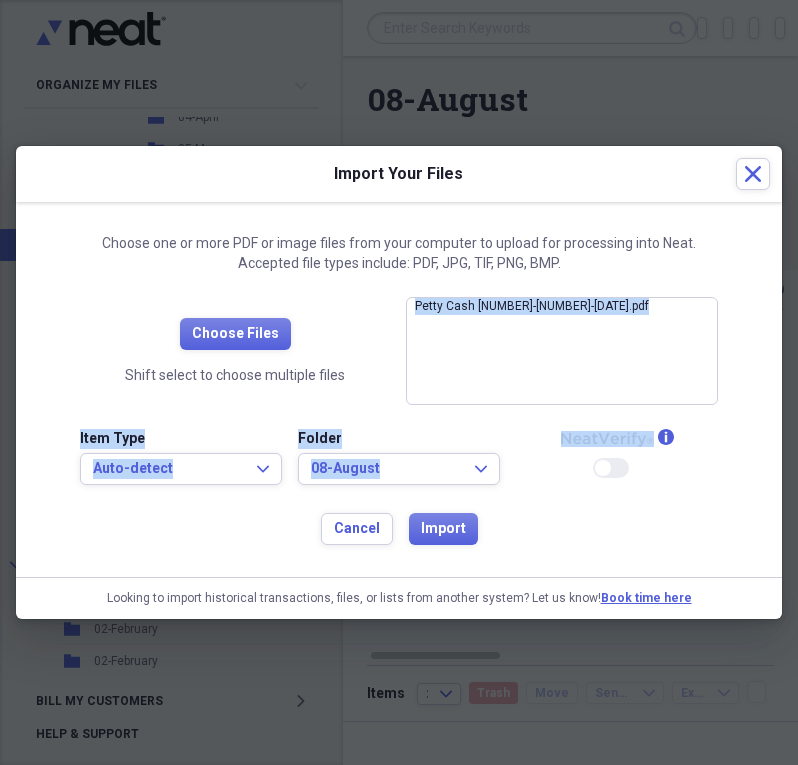 click on "Choose Files Shift select to choose multiple files Petty Cash [NUMBER]-[NUMBER]-[DATE].pdf close Item Type Auto-detect Expand Folder [DATE]-August Expand info Enable Neat Verify Cancel Import" at bounding box center (399, 421) 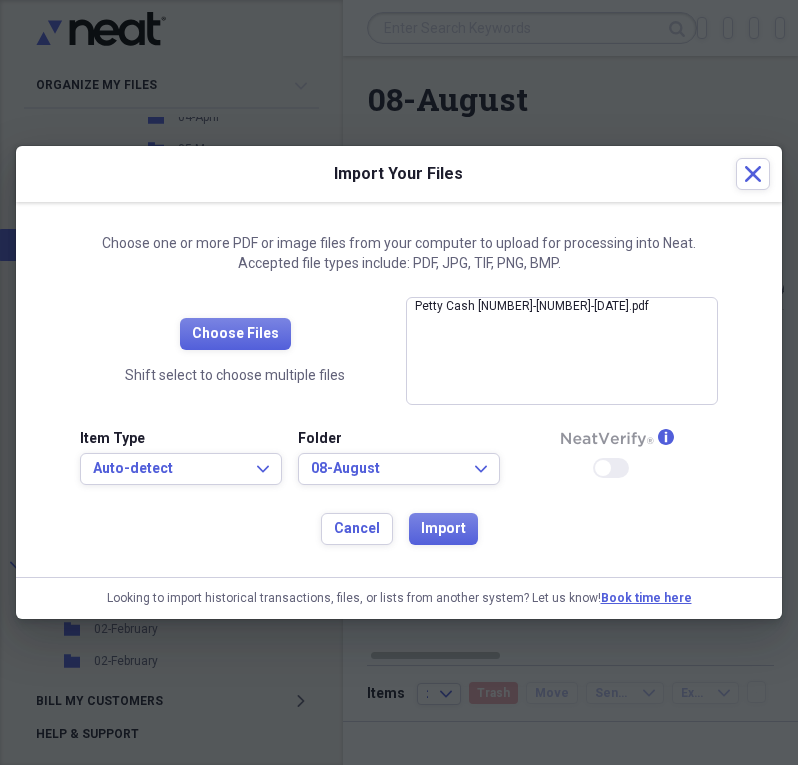 drag, startPoint x: 404, startPoint y: 397, endPoint x: 364, endPoint y: 345, distance: 65.60488 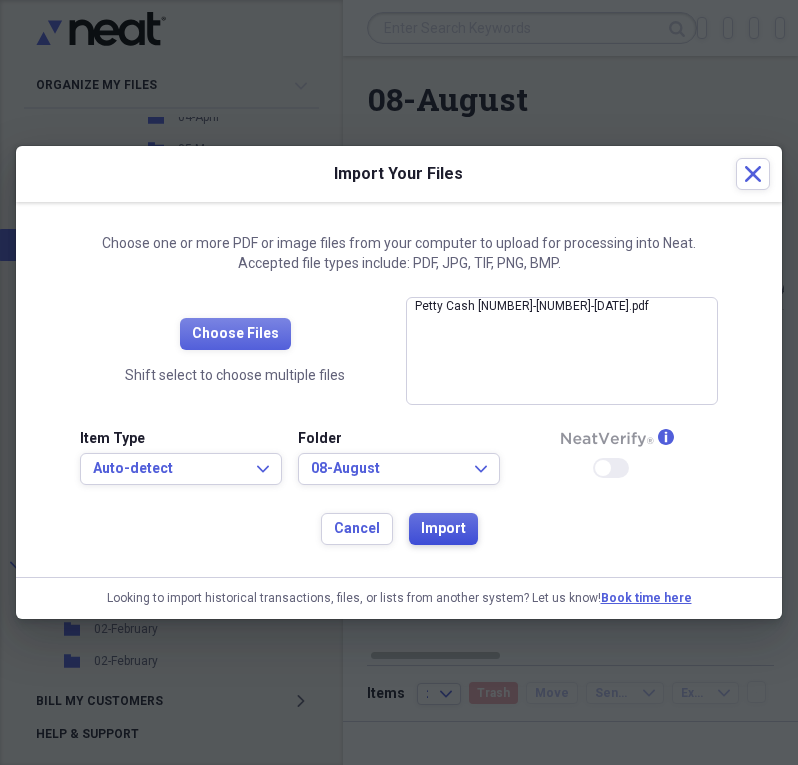 click on "Import" at bounding box center [443, 529] 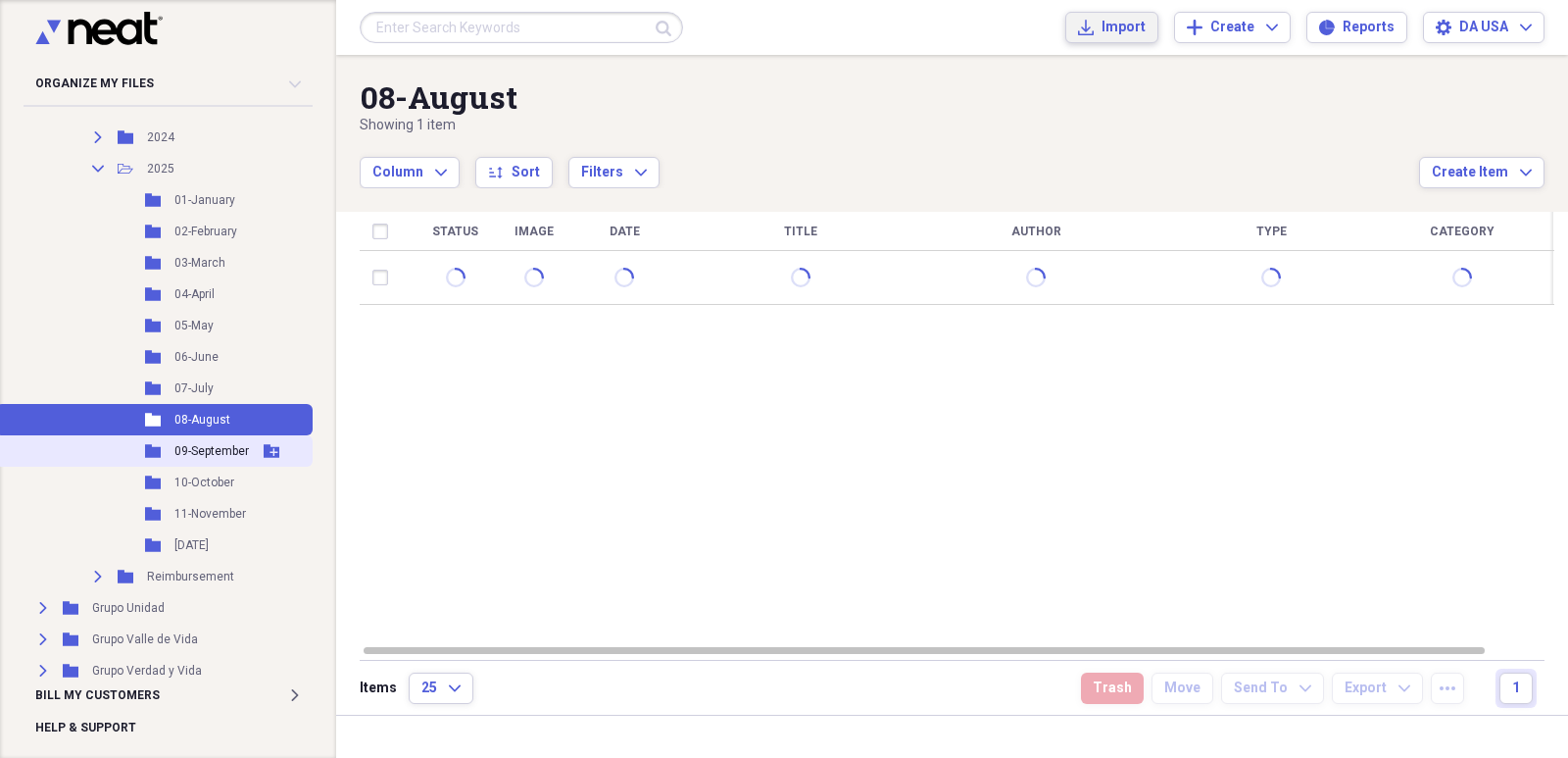 scroll, scrollTop: 494, scrollLeft: 0, axis: vertical 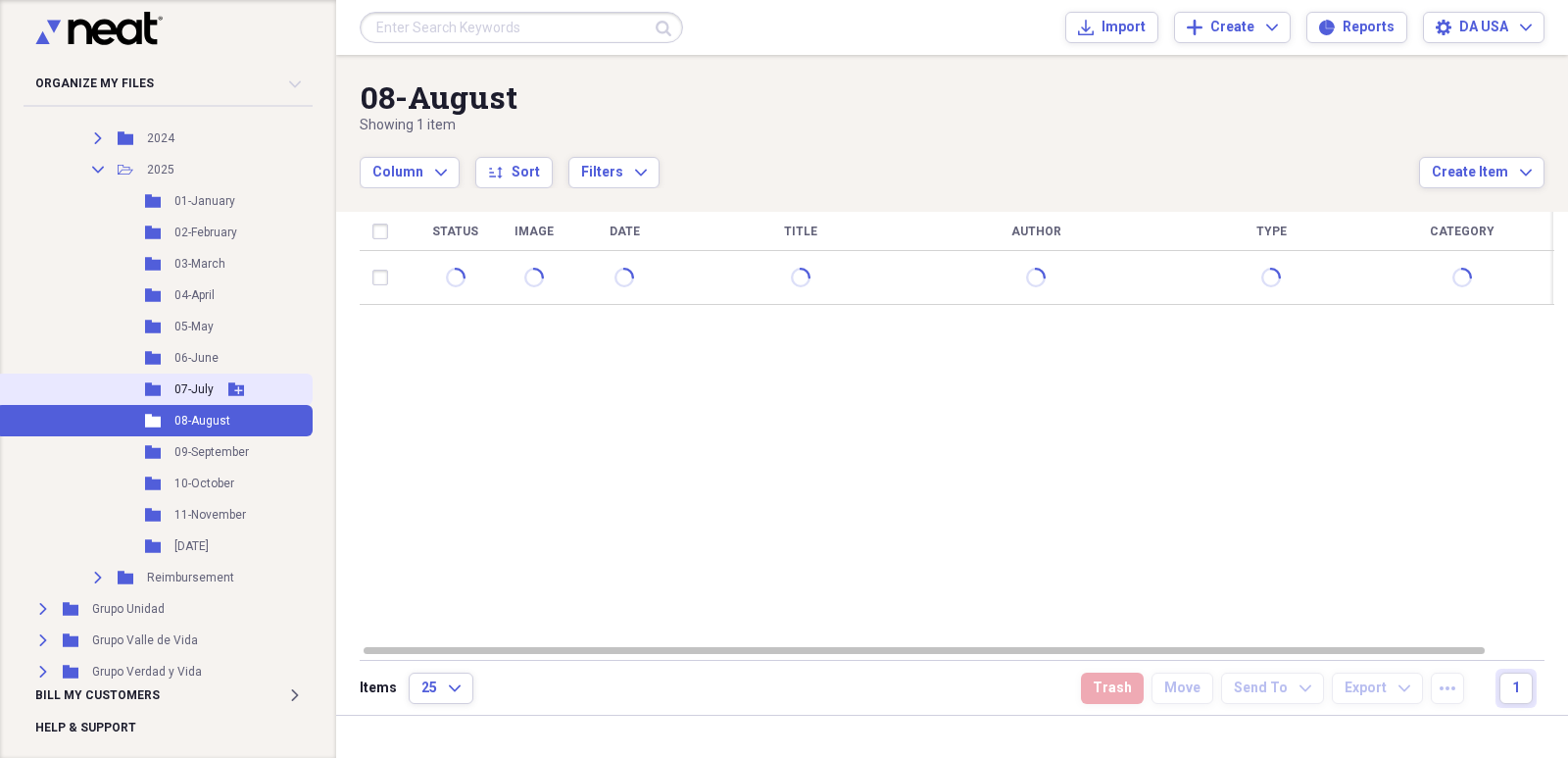 click on "Folder 07-July Add Folder" at bounding box center [154, 389] 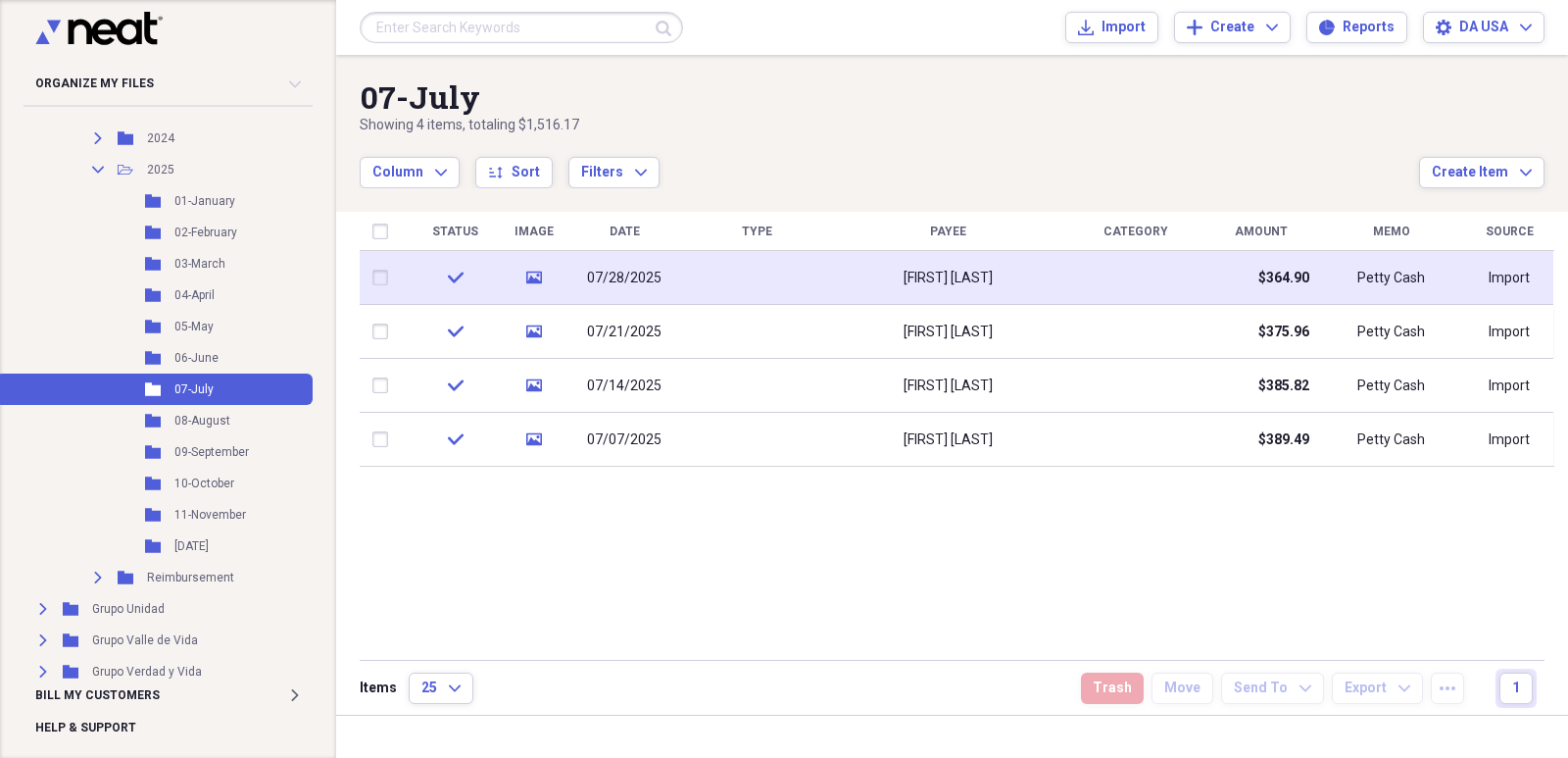 click on "07/28/2025" at bounding box center [624, 278] 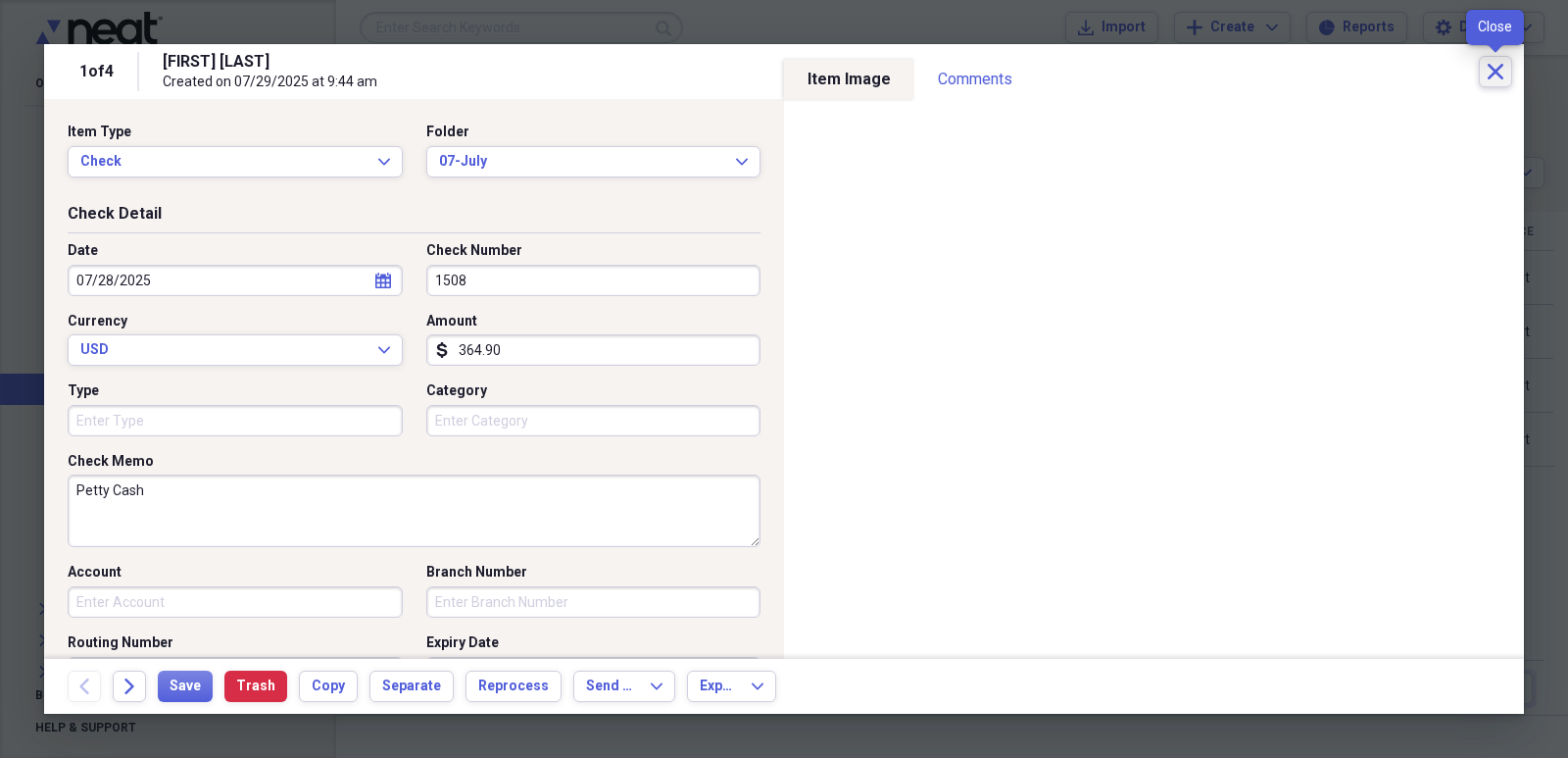 click on "Close" at bounding box center [1495, 72] 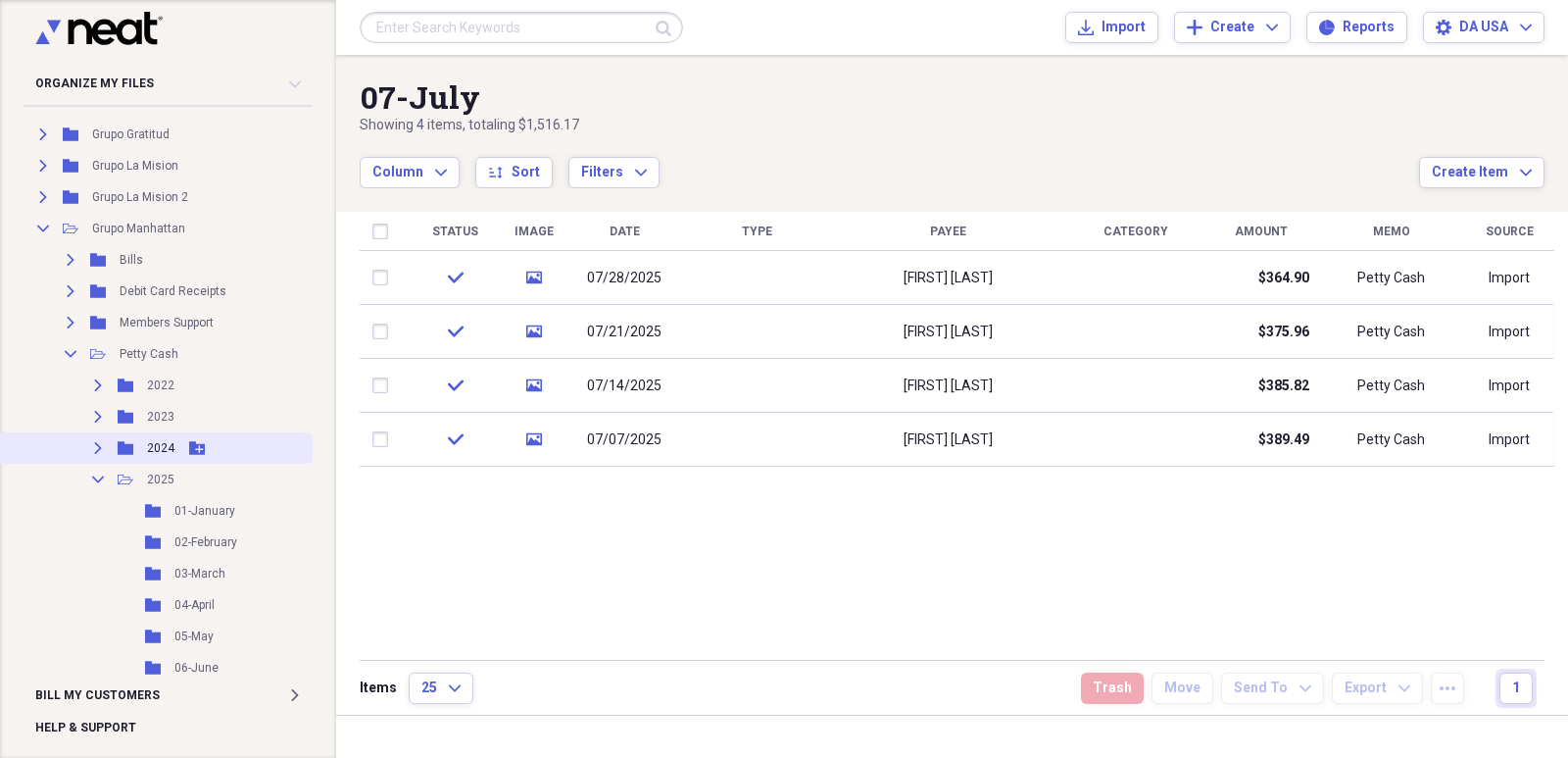 scroll, scrollTop: 294, scrollLeft: 0, axis: vertical 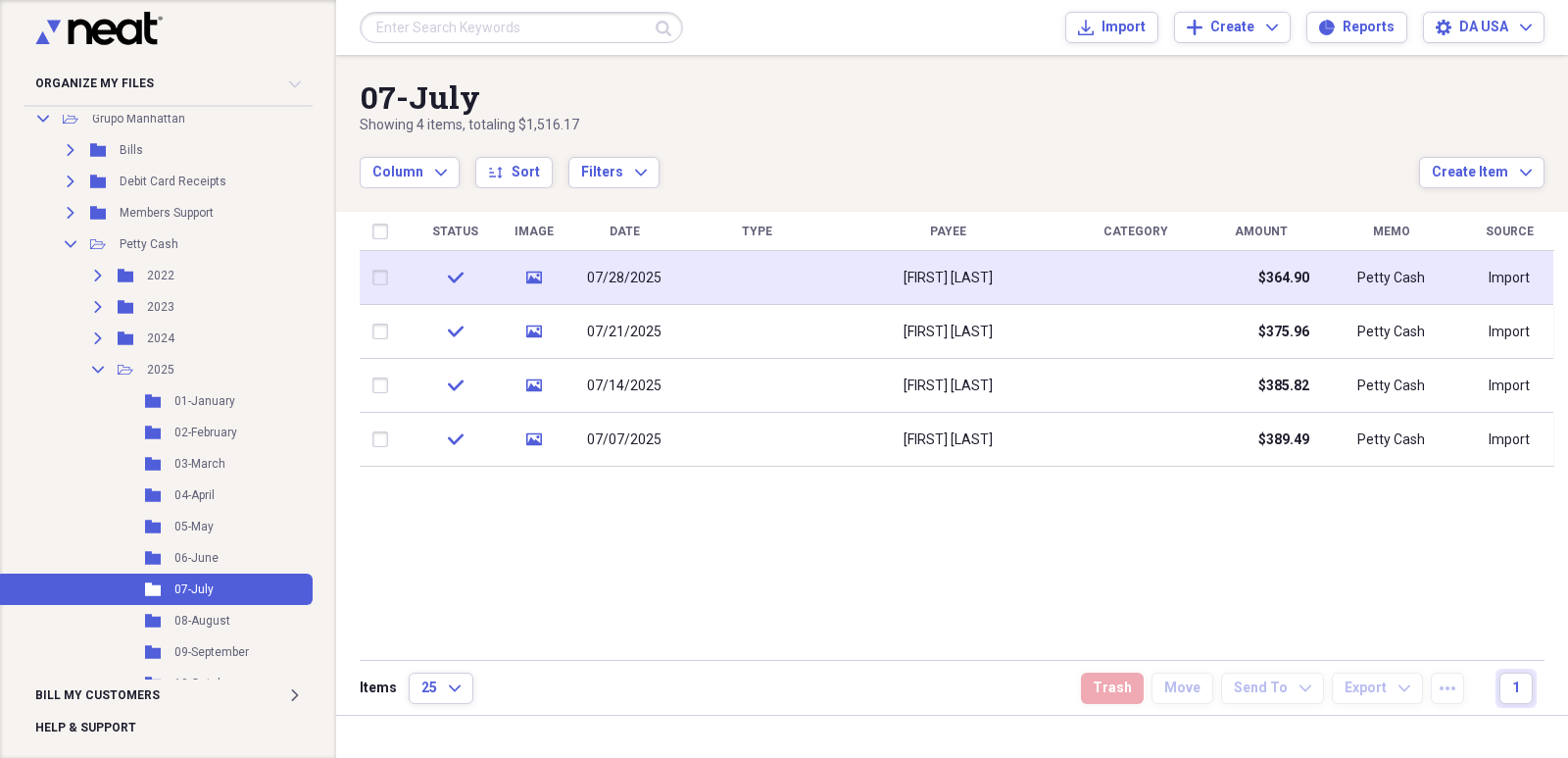 click at bounding box center (757, 278) 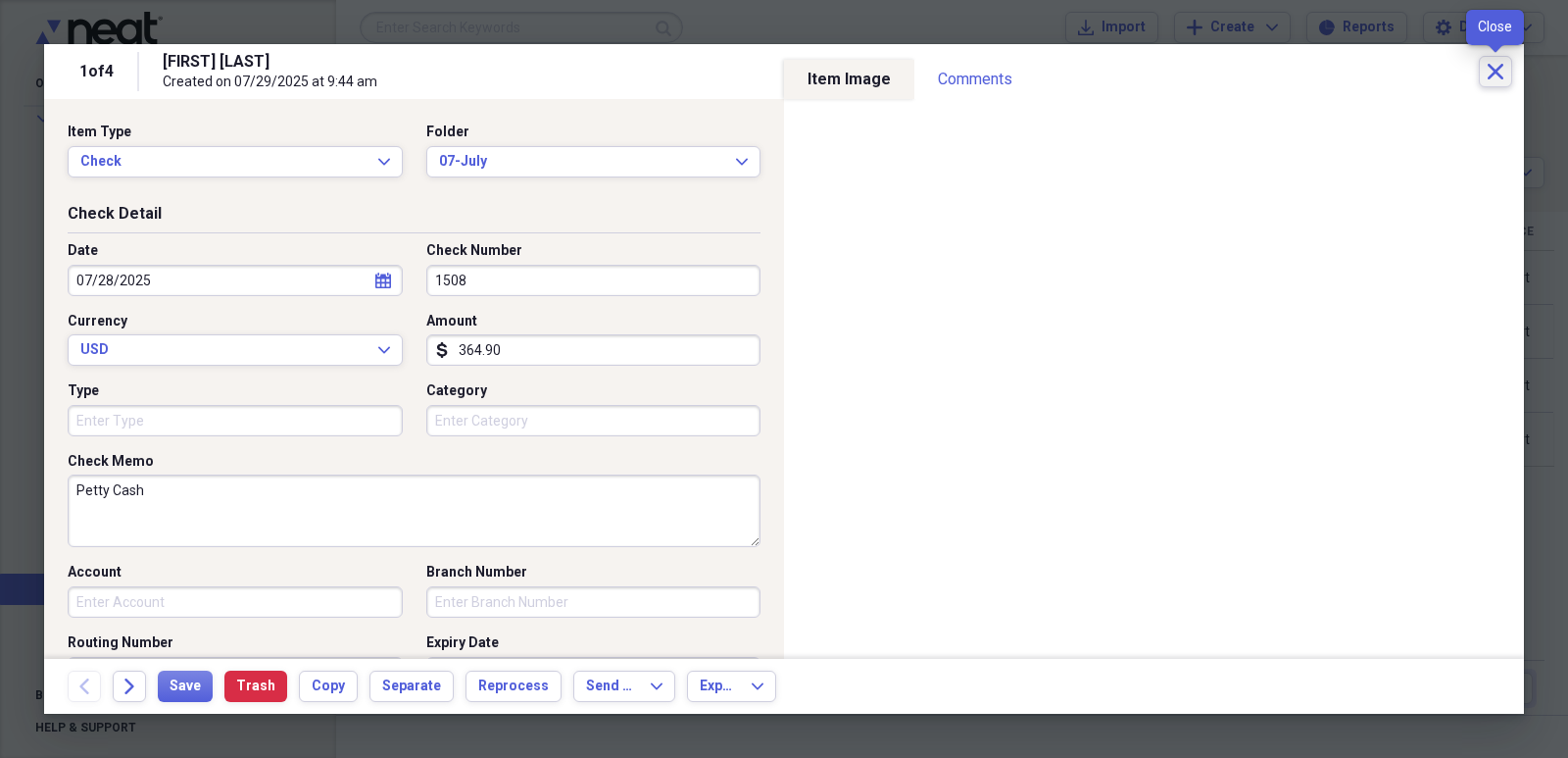 click 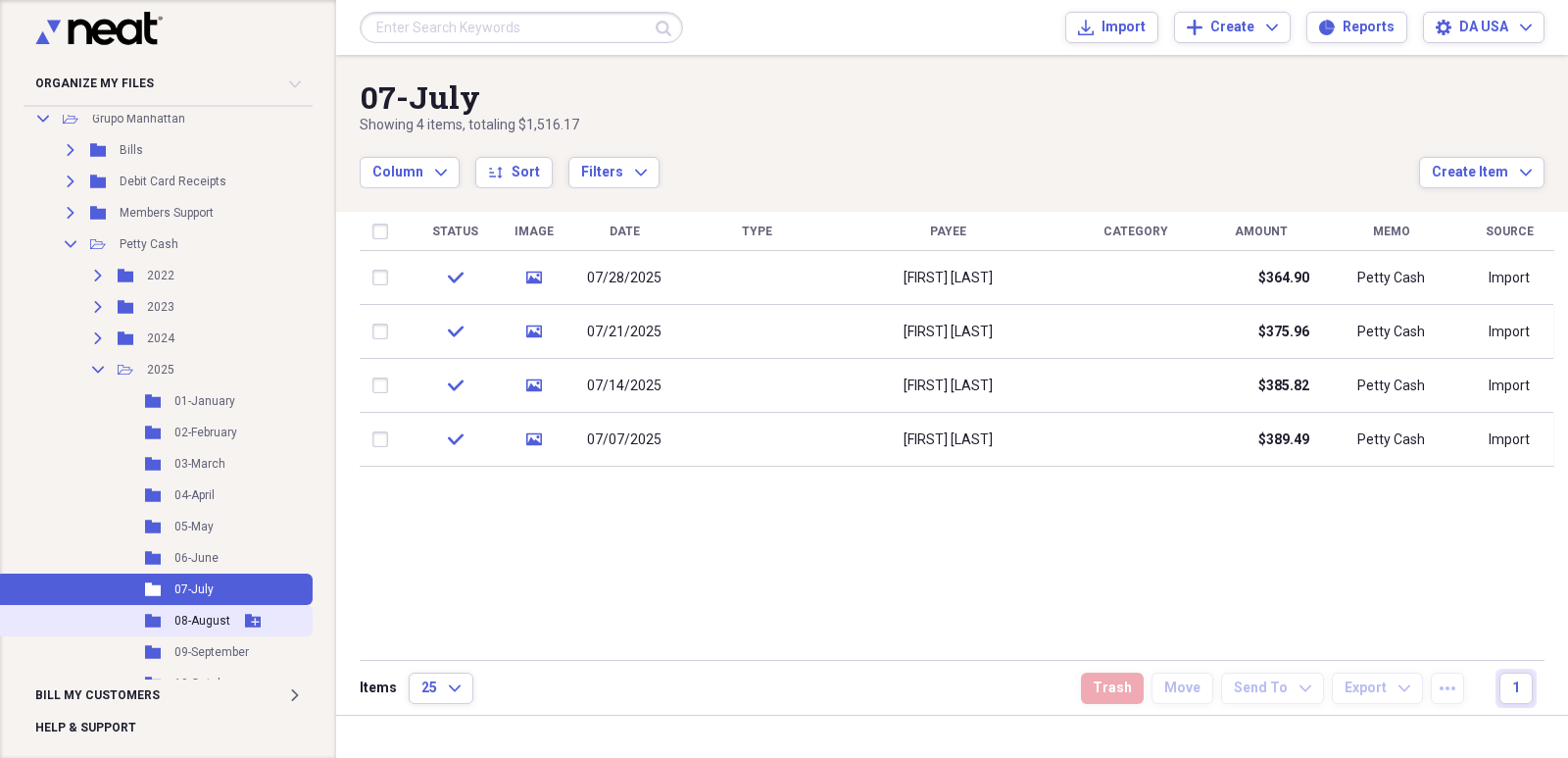 click on "08-August" at bounding box center (202, 621) 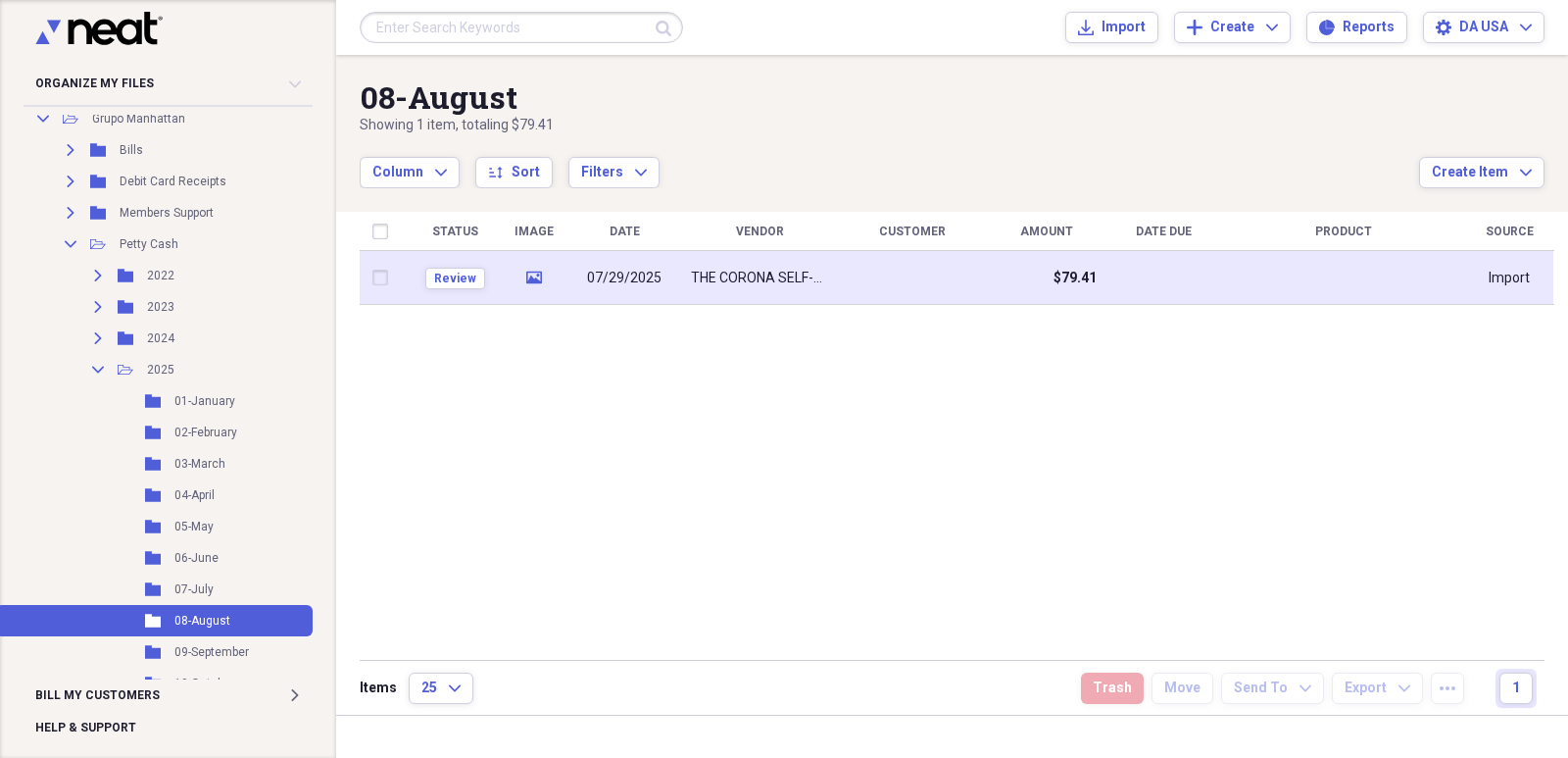 click on "$79.41" at bounding box center (1046, 278) 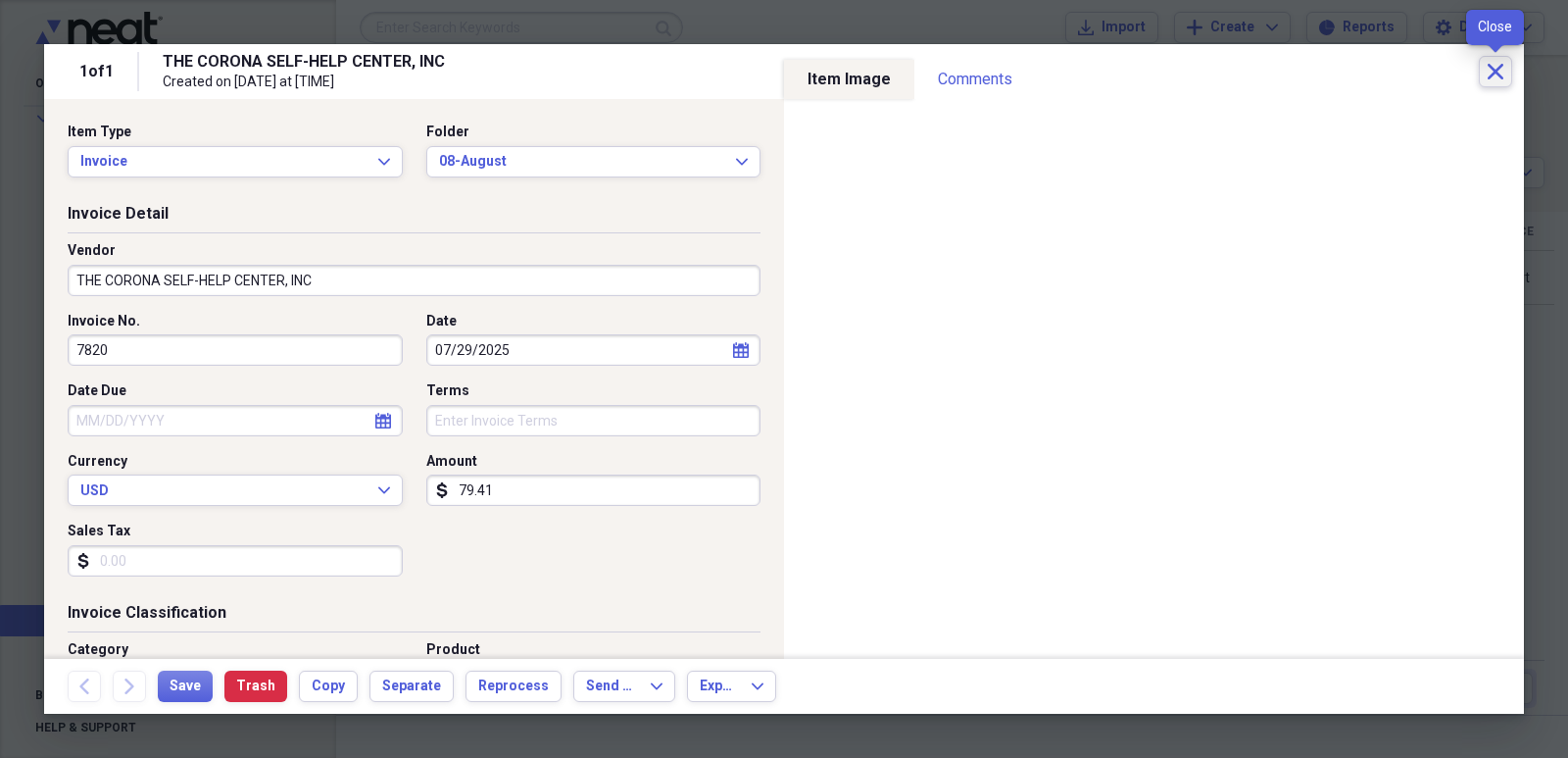 click on "Close" 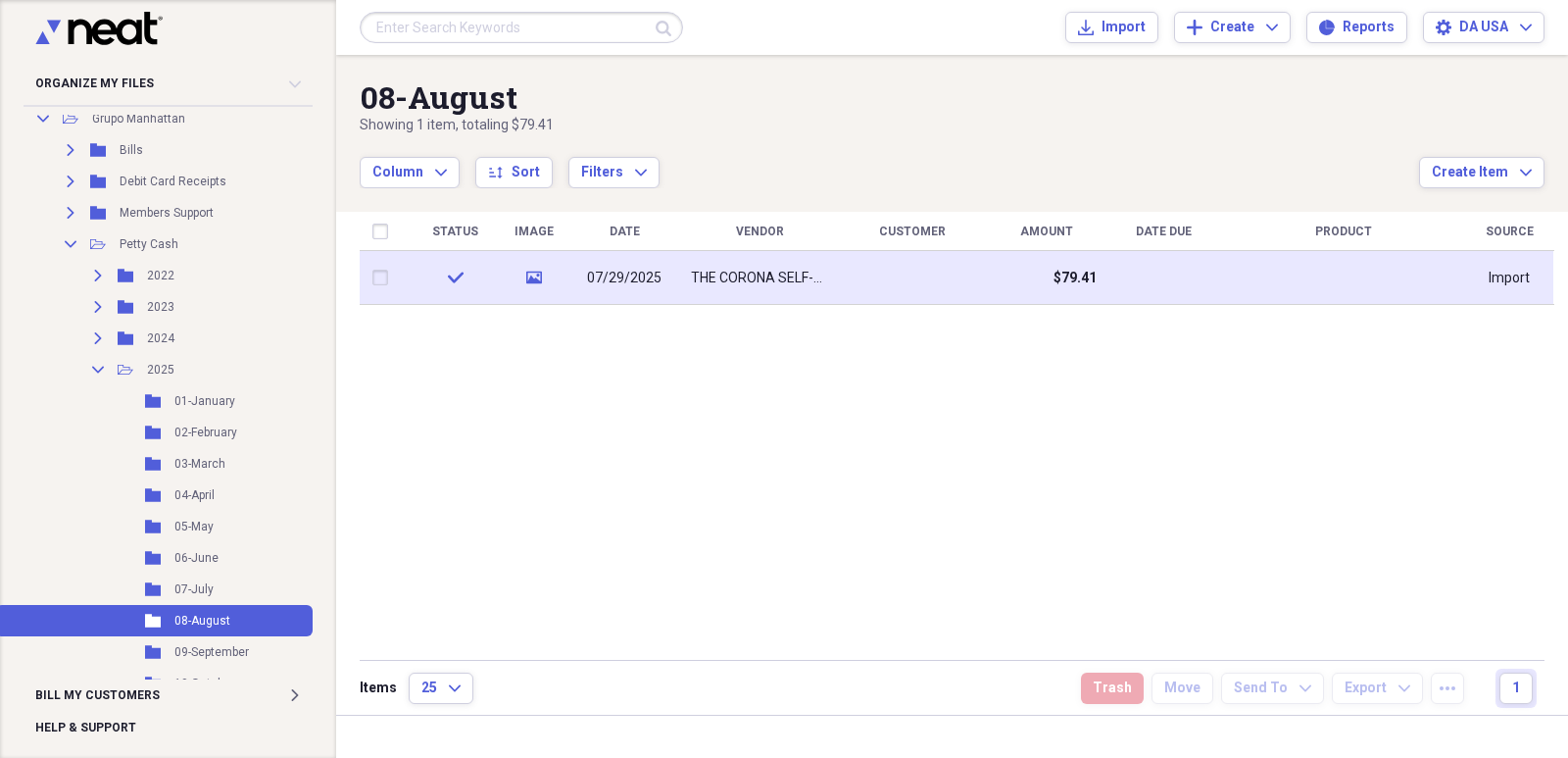 click at bounding box center (1163, 278) 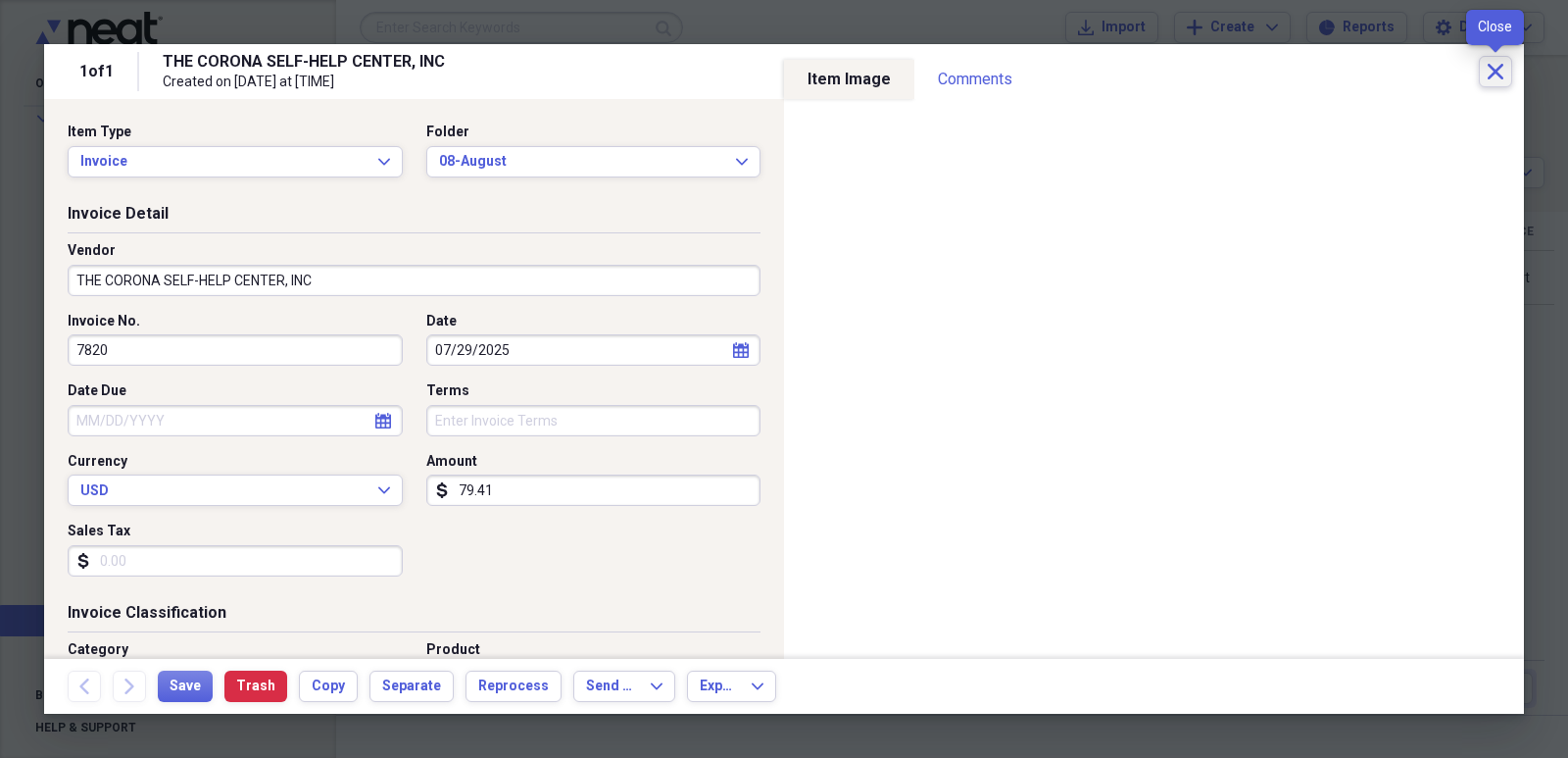 click 